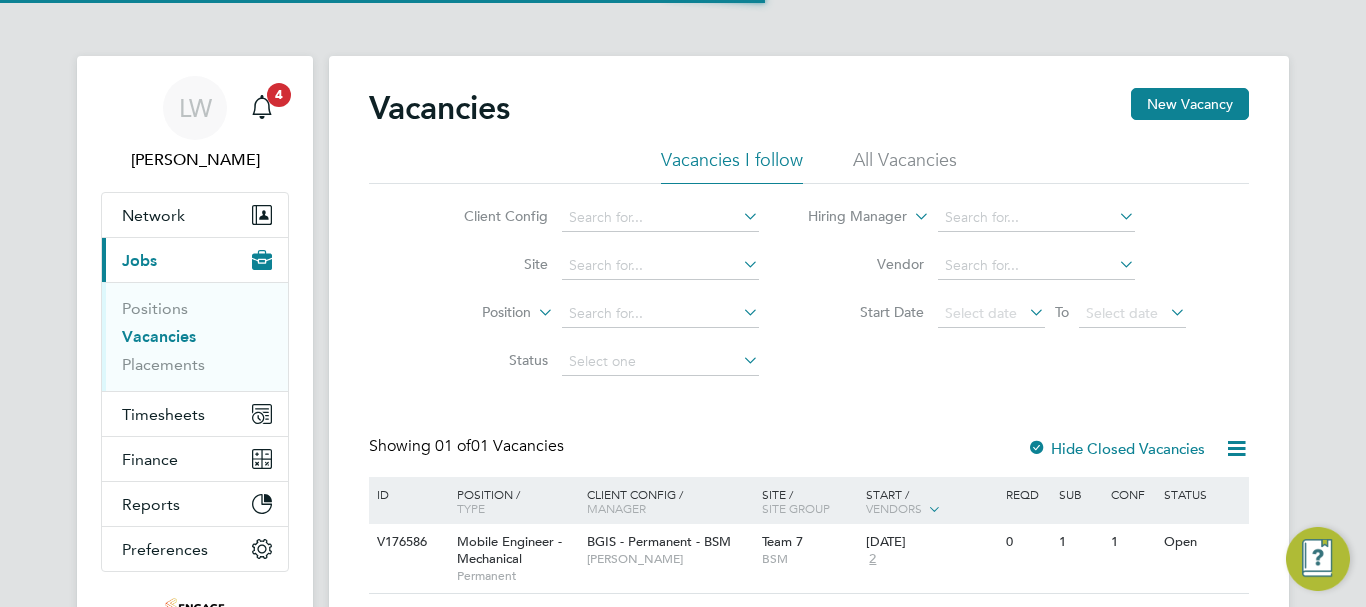 scroll, scrollTop: 0, scrollLeft: 0, axis: both 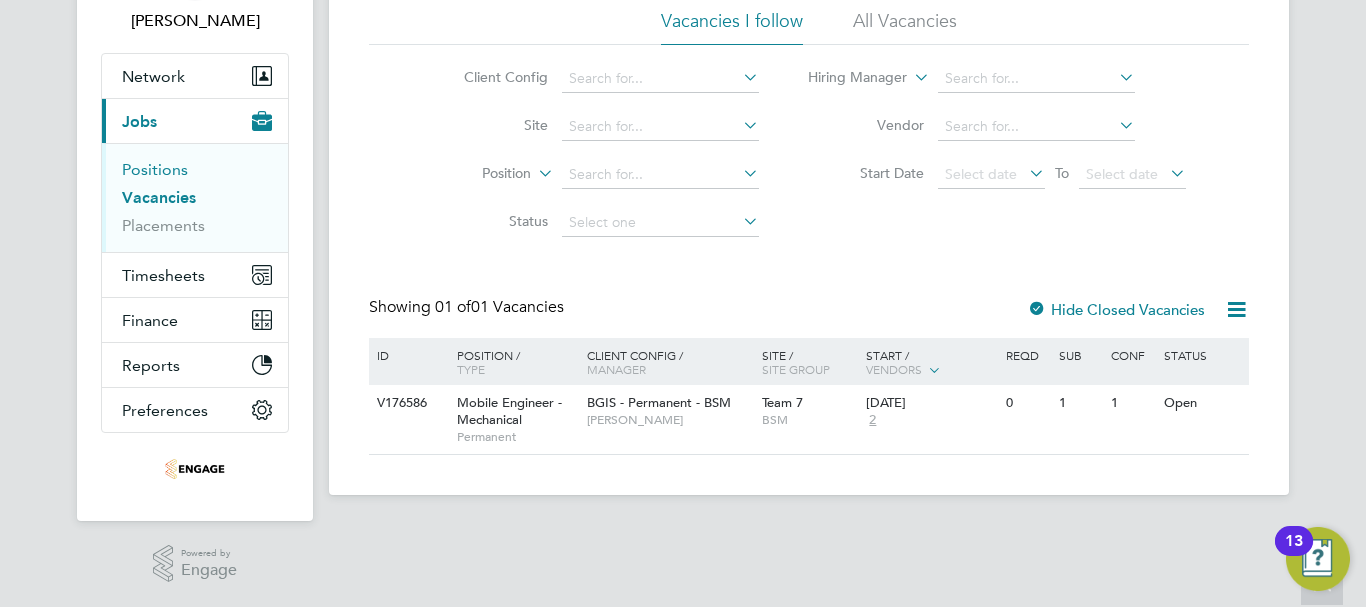click on "Positions" at bounding box center [155, 169] 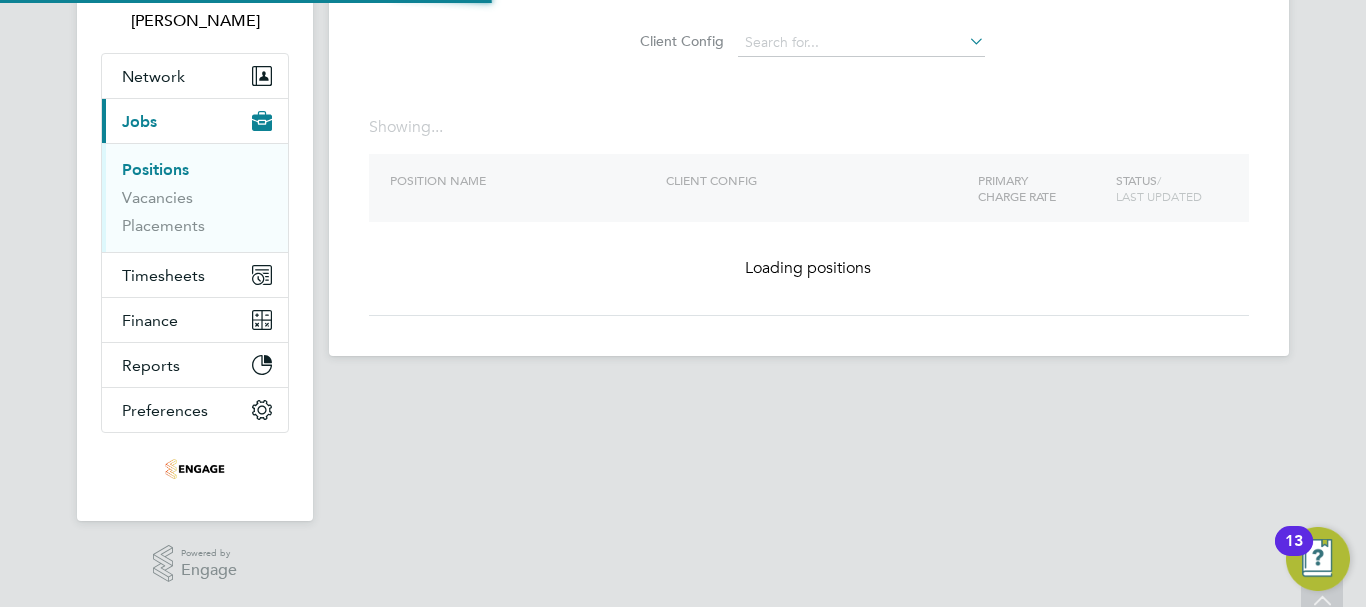 scroll, scrollTop: 0, scrollLeft: 0, axis: both 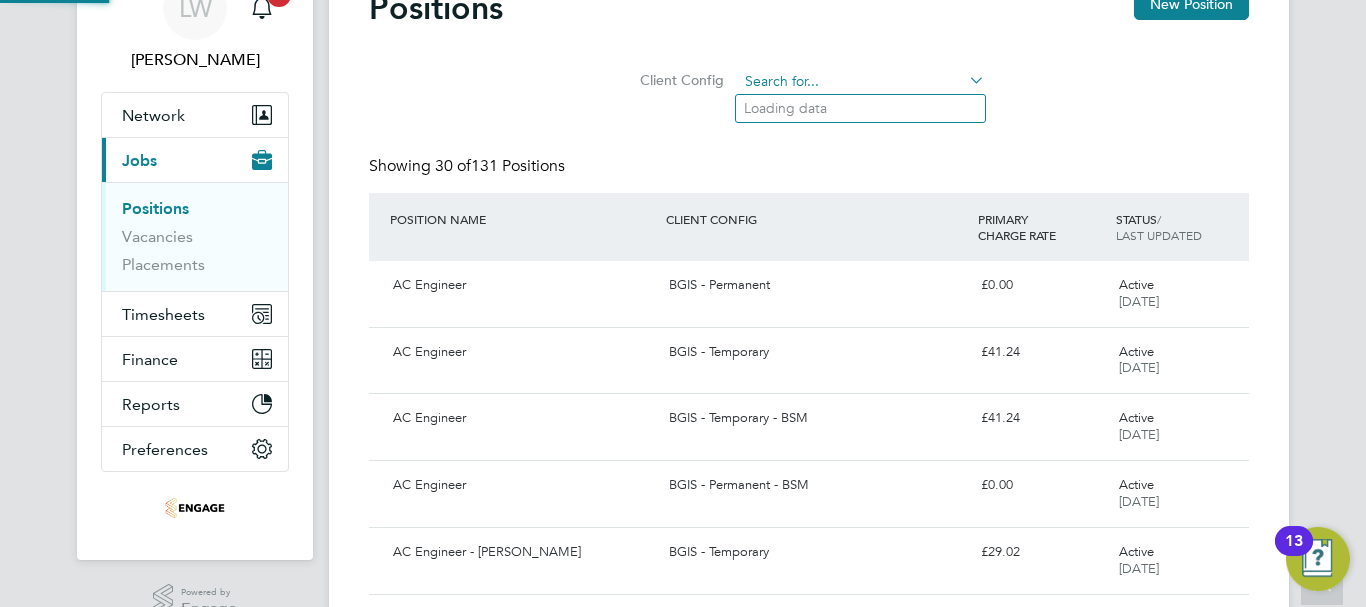 click 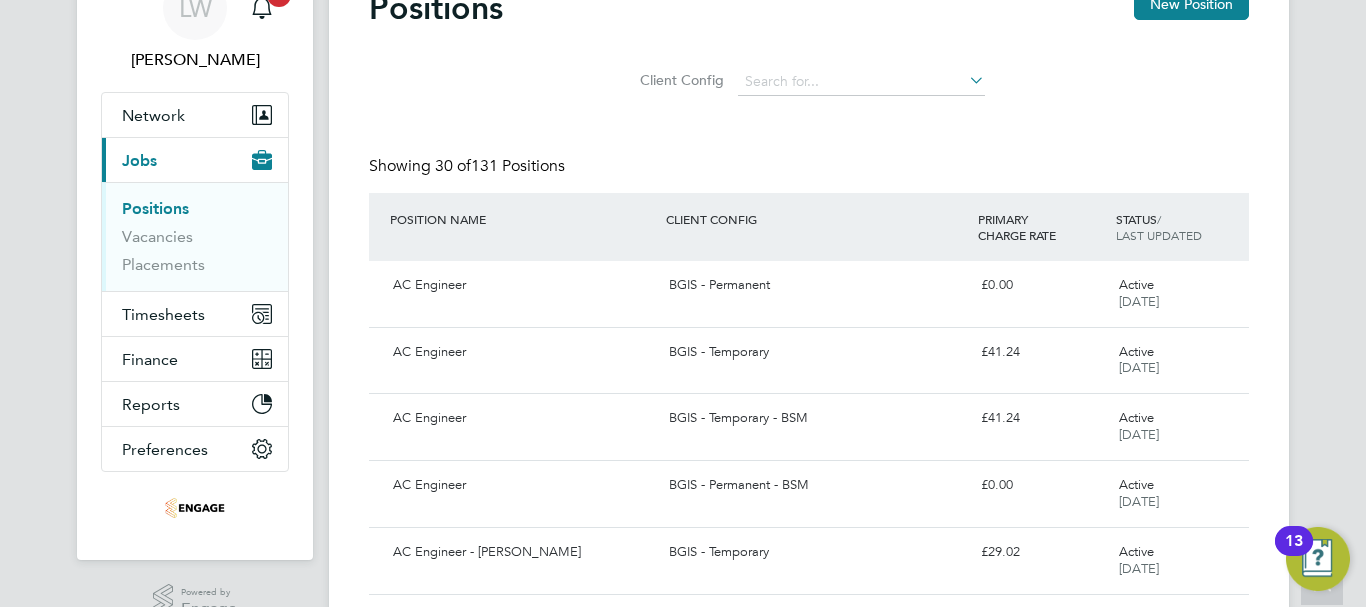 click on "BGIS - Permanent - BSM" 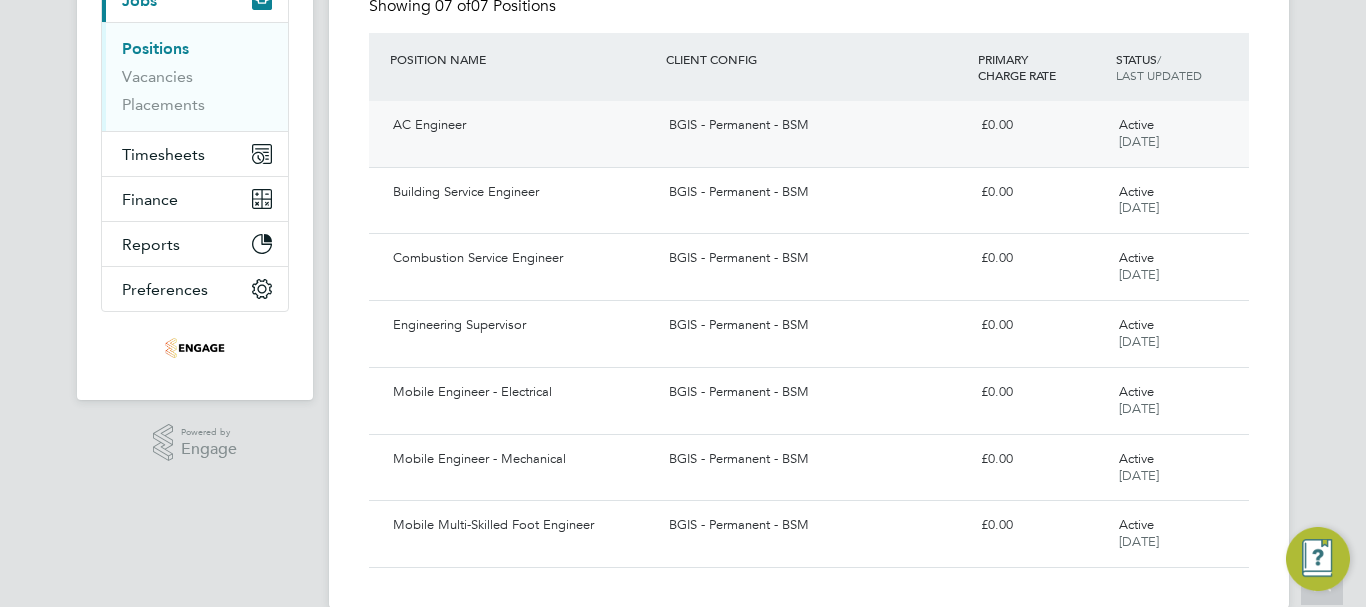 scroll, scrollTop: 293, scrollLeft: 0, axis: vertical 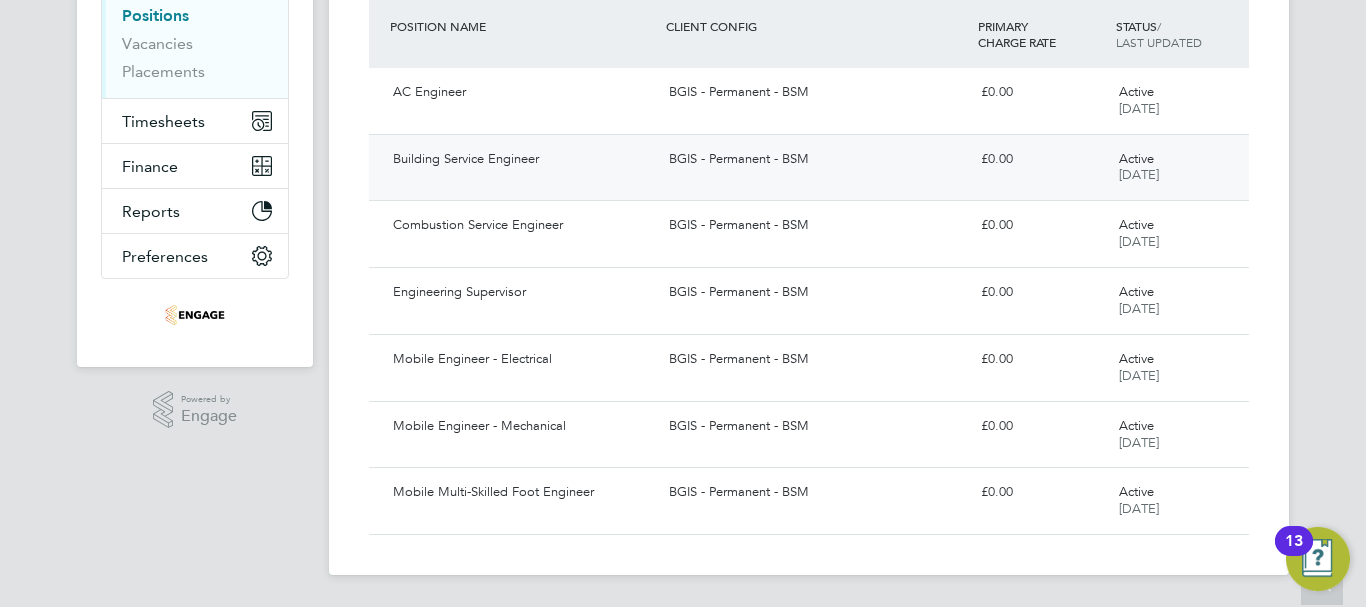 click on "Building Service Engineer" 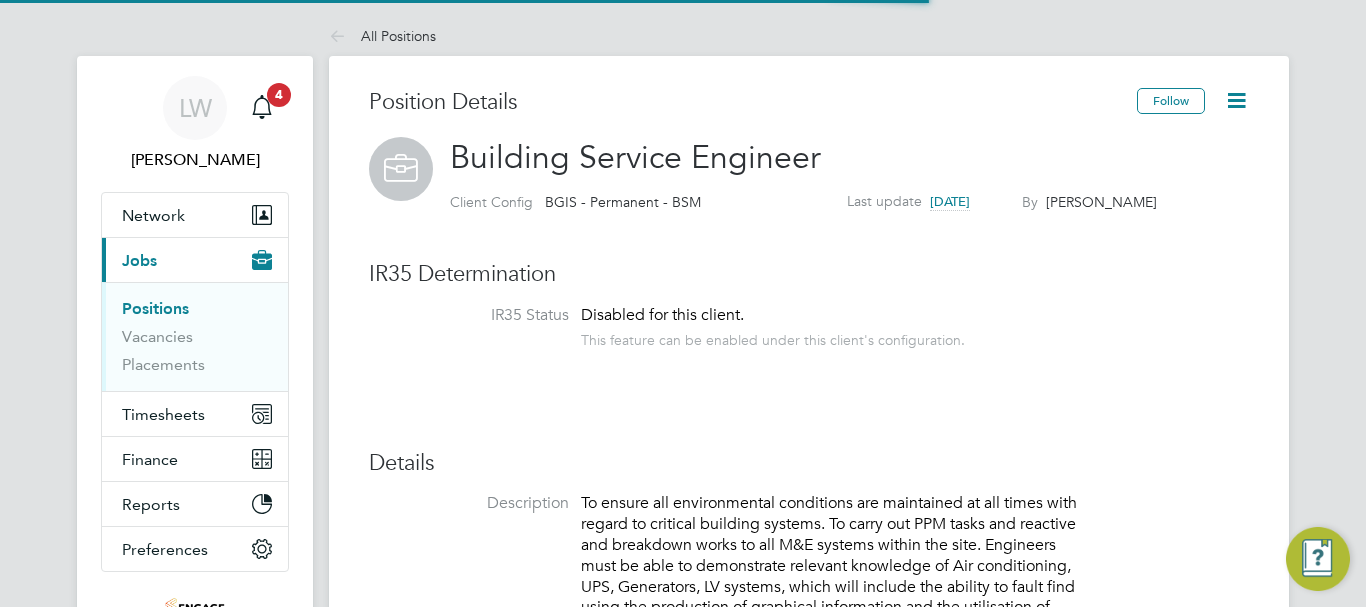 scroll, scrollTop: 0, scrollLeft: 0, axis: both 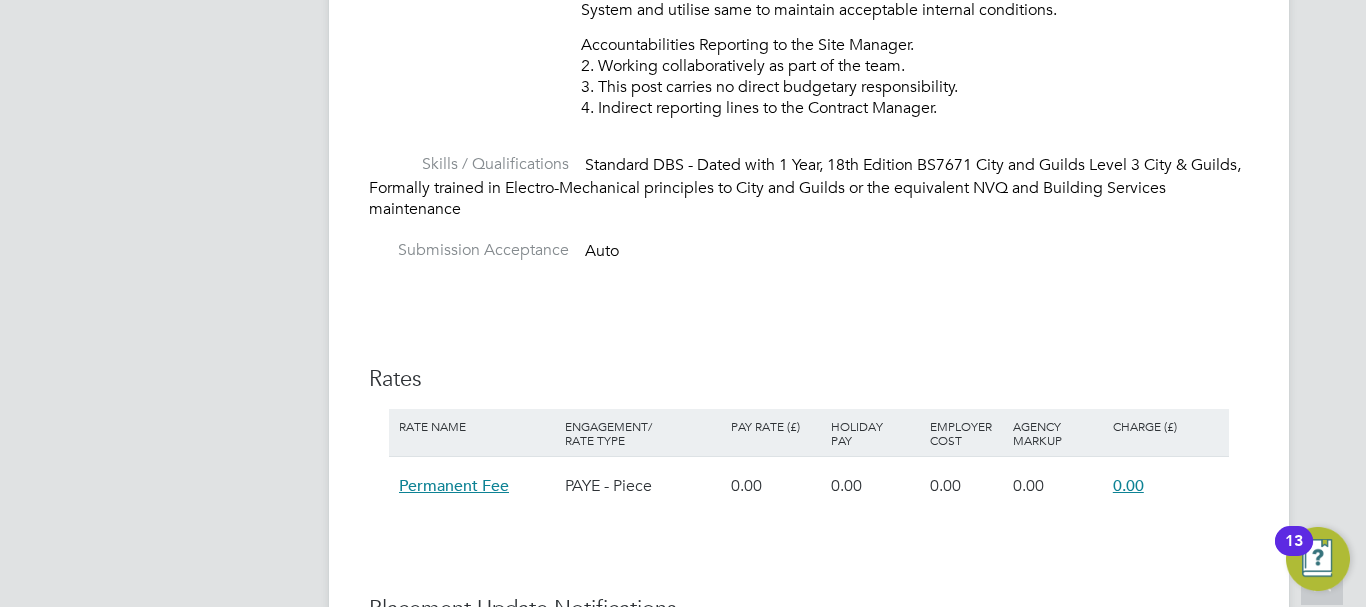 click on "Standard DBS - Dated with 1 Year, 18th Edition BS7671 City and Guilds Level 3 City & Guilds, Formally trained in Electro-Mechanical principles to City and Guilds or the equivalent NVQ and Building Services maintenance" 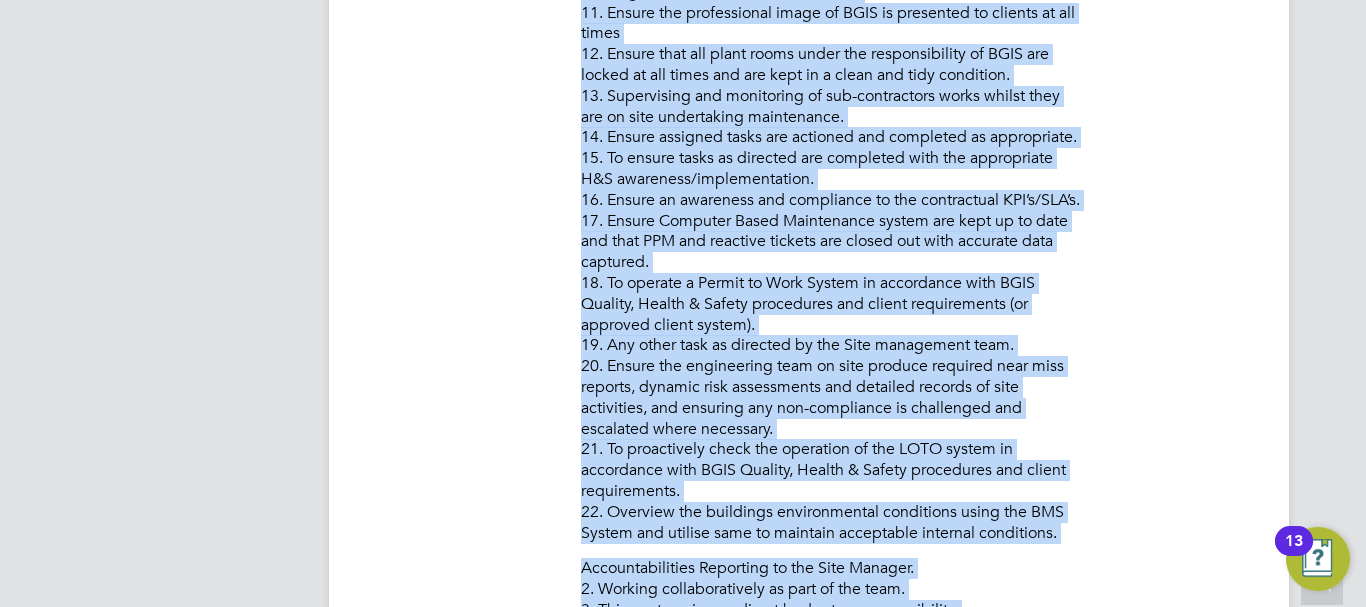 scroll, scrollTop: 0, scrollLeft: 0, axis: both 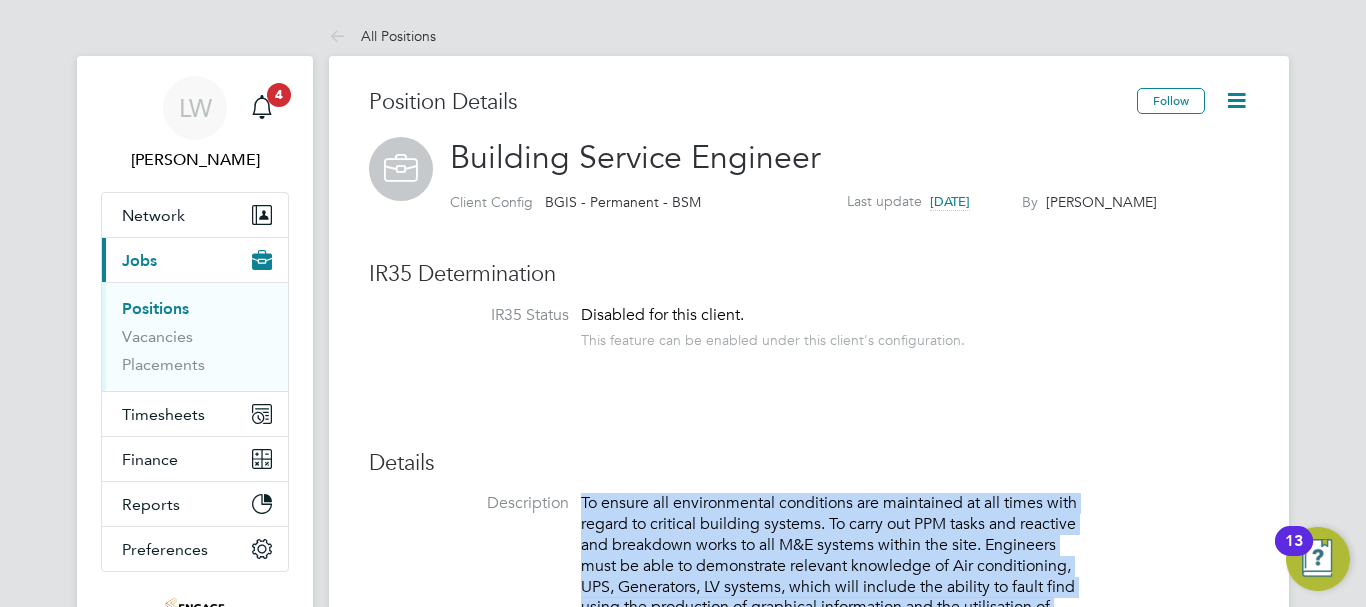 drag, startPoint x: 463, startPoint y: 246, endPoint x: 568, endPoint y: 509, distance: 283.18546 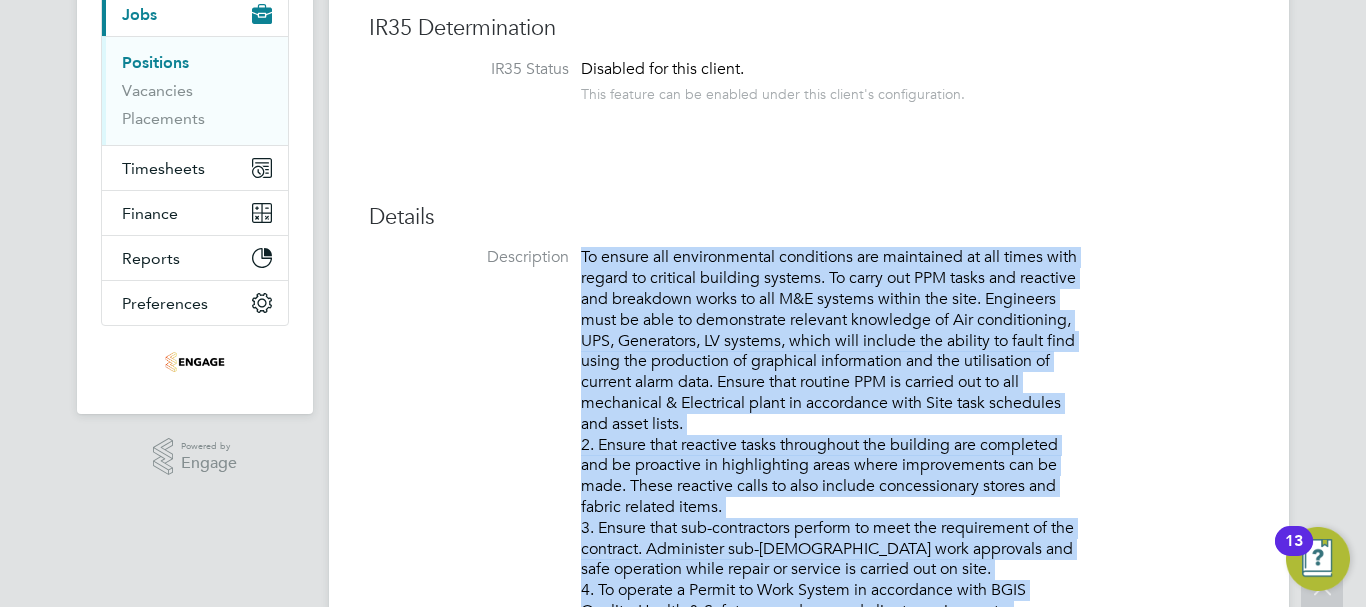 scroll, scrollTop: 0, scrollLeft: 0, axis: both 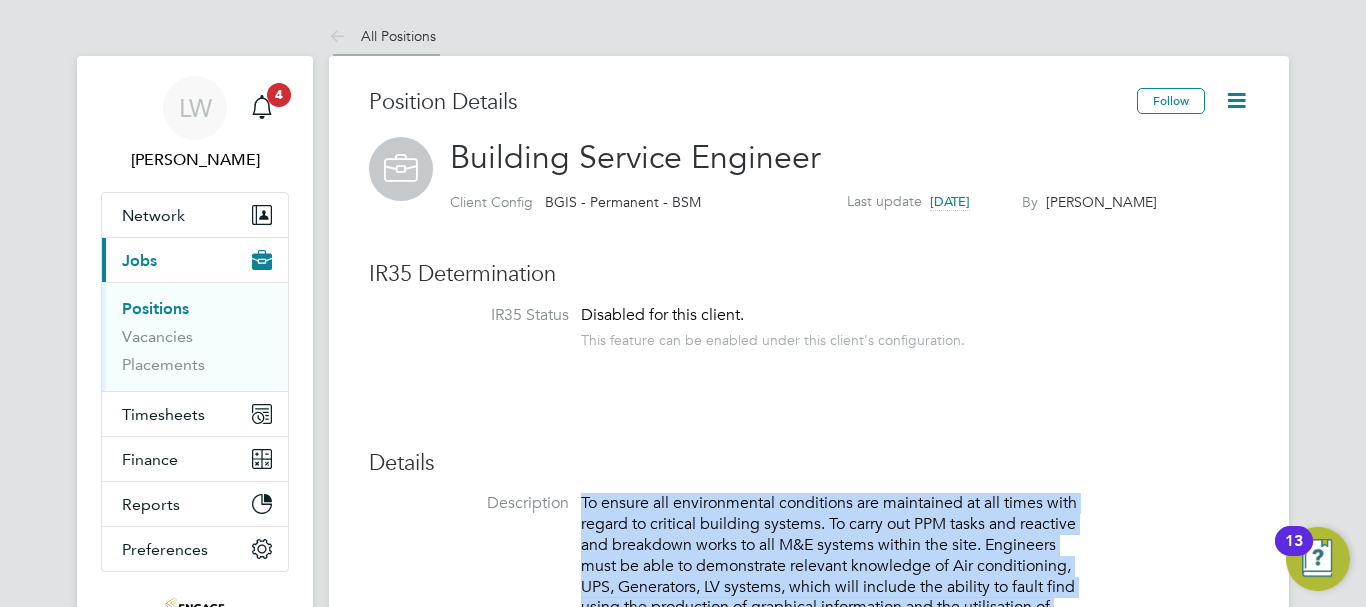 click at bounding box center (341, 37) 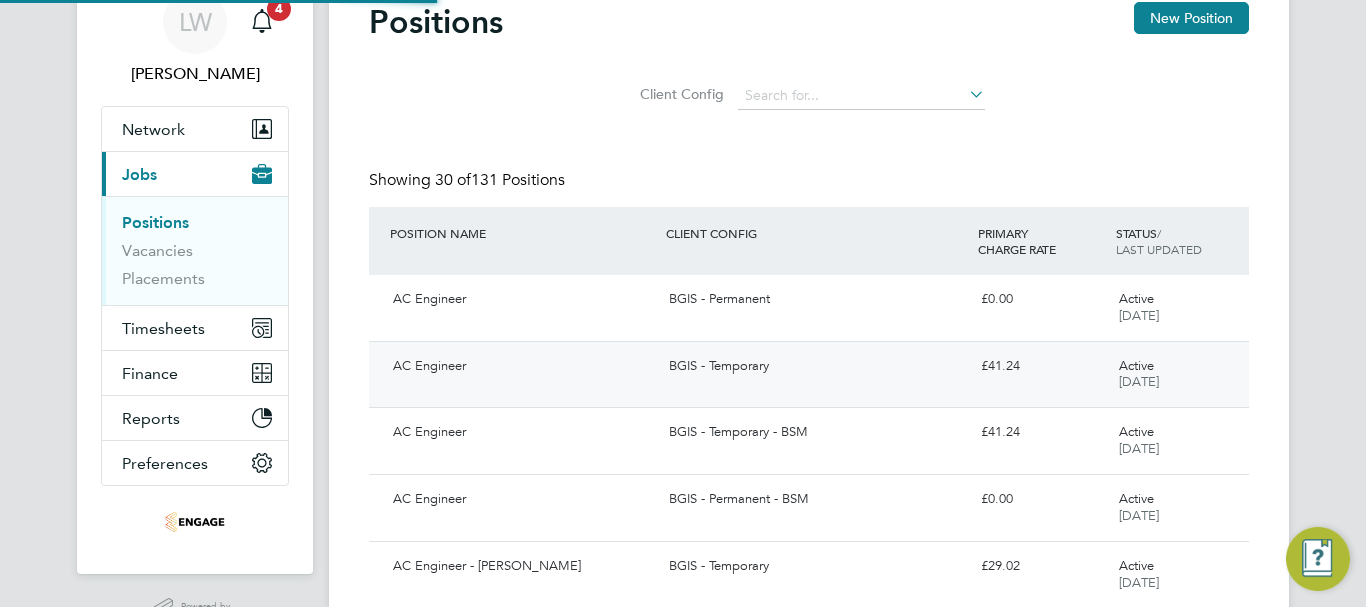 scroll, scrollTop: 200, scrollLeft: 0, axis: vertical 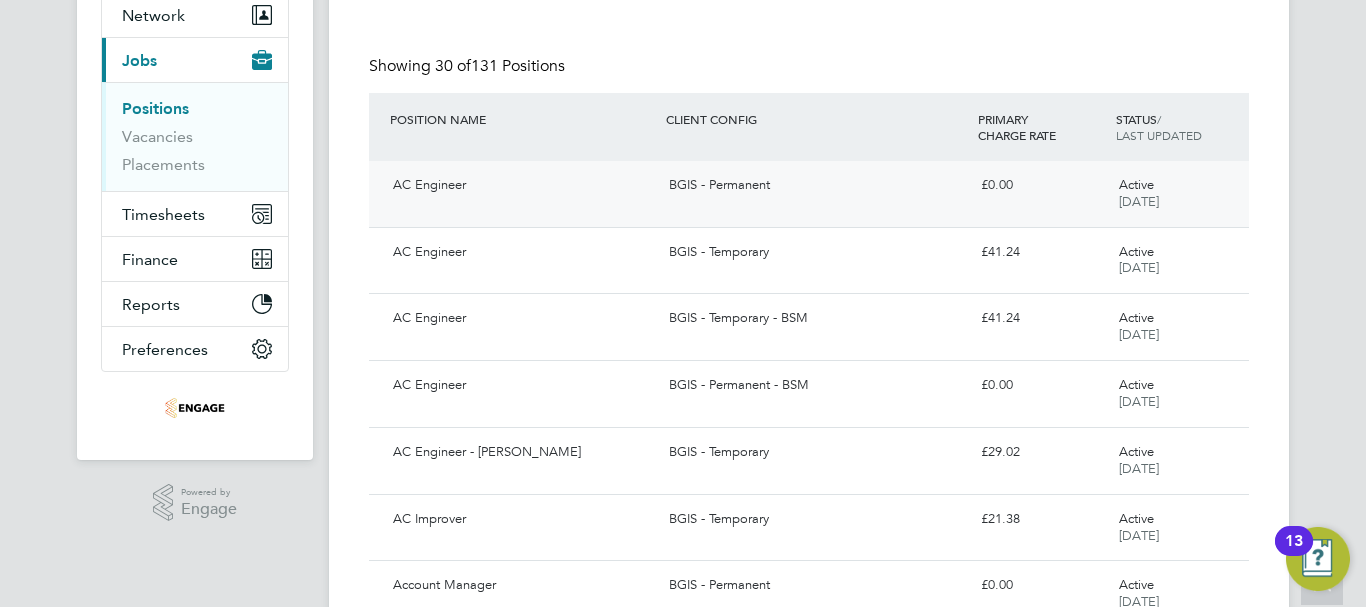 click on "AC Engineer" 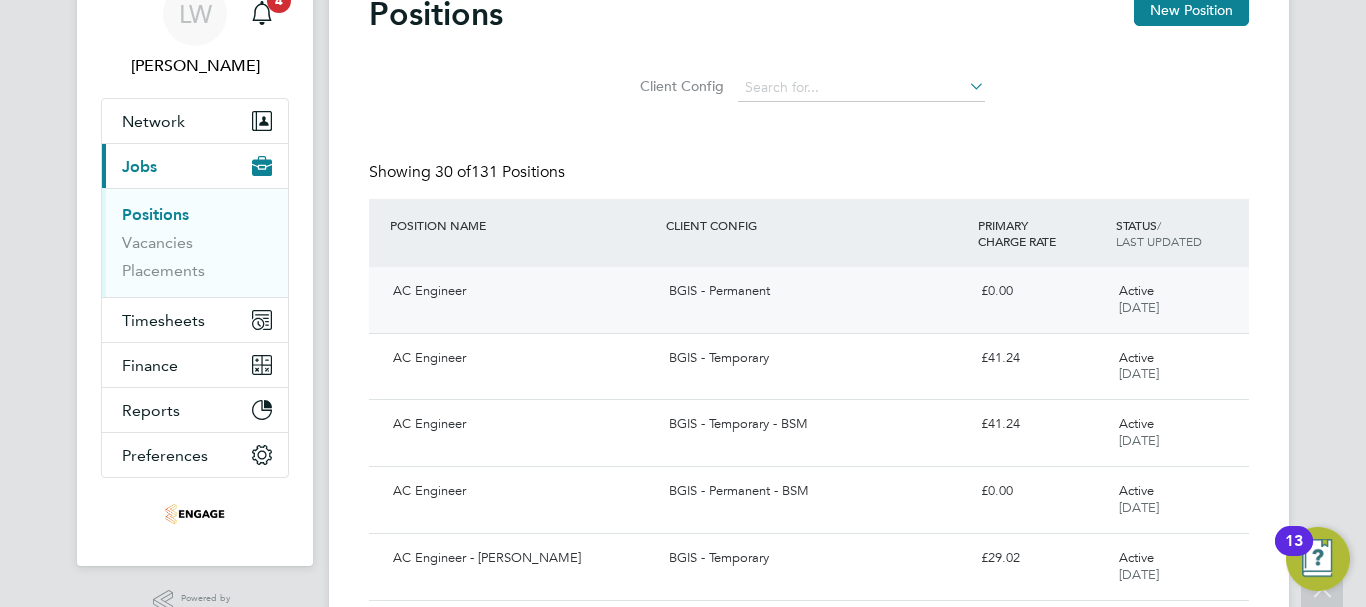 scroll, scrollTop: 0, scrollLeft: 0, axis: both 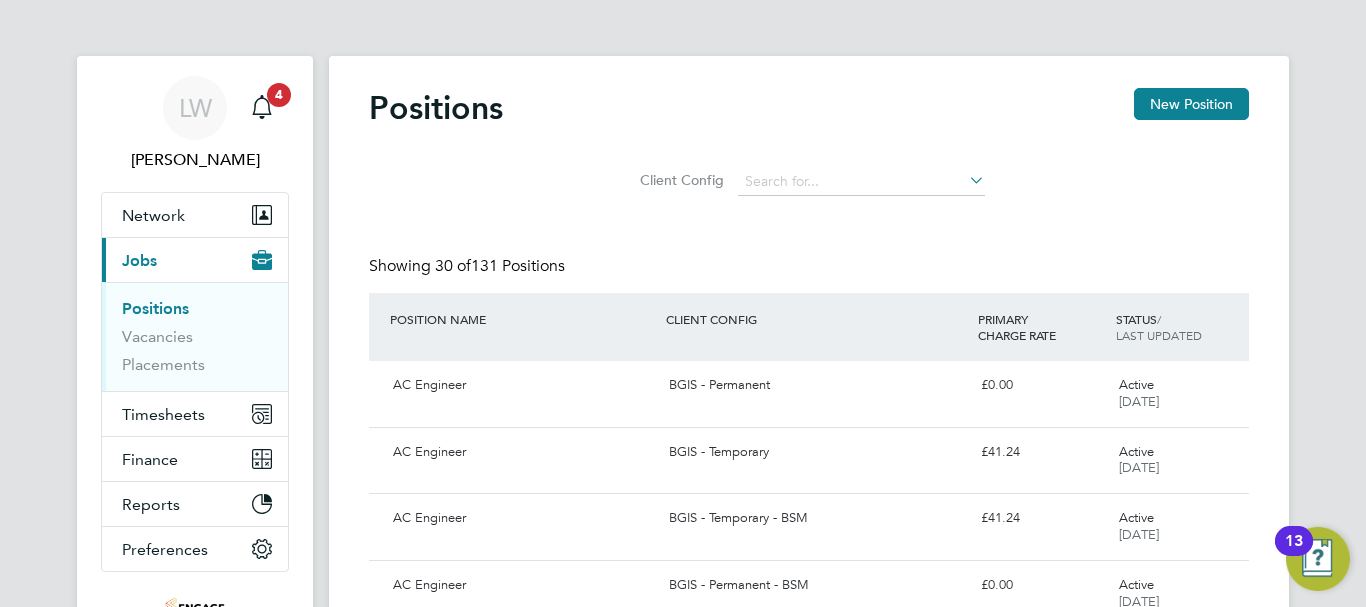 click on "Client Config" 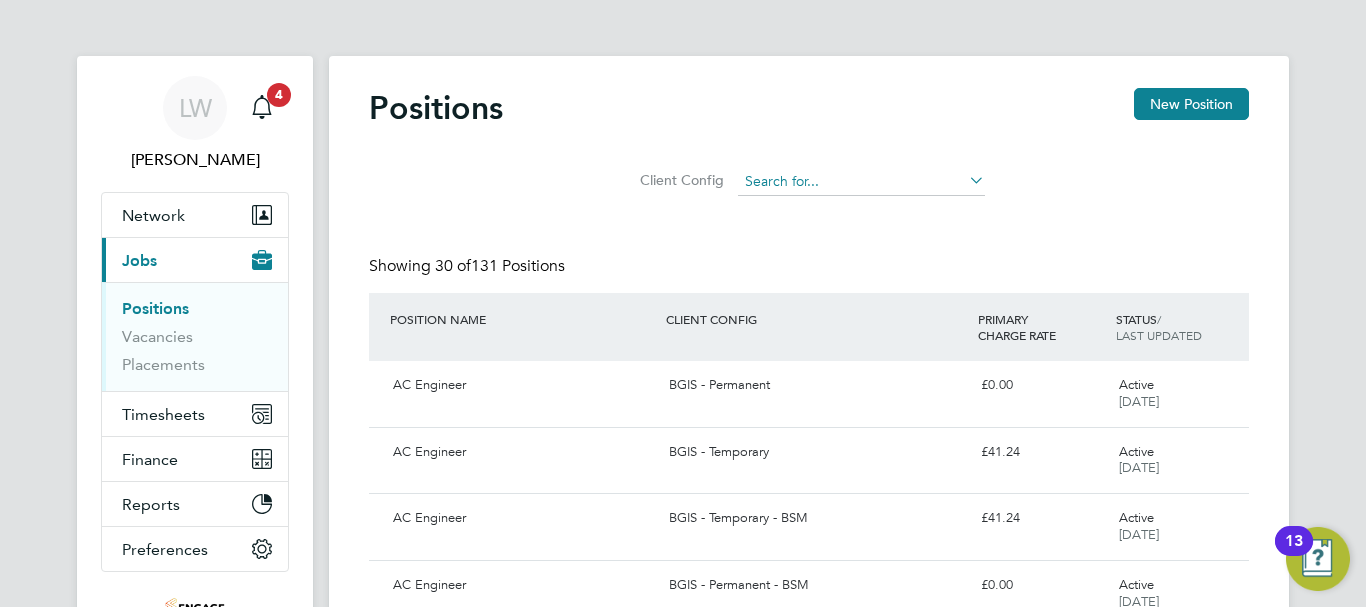 click 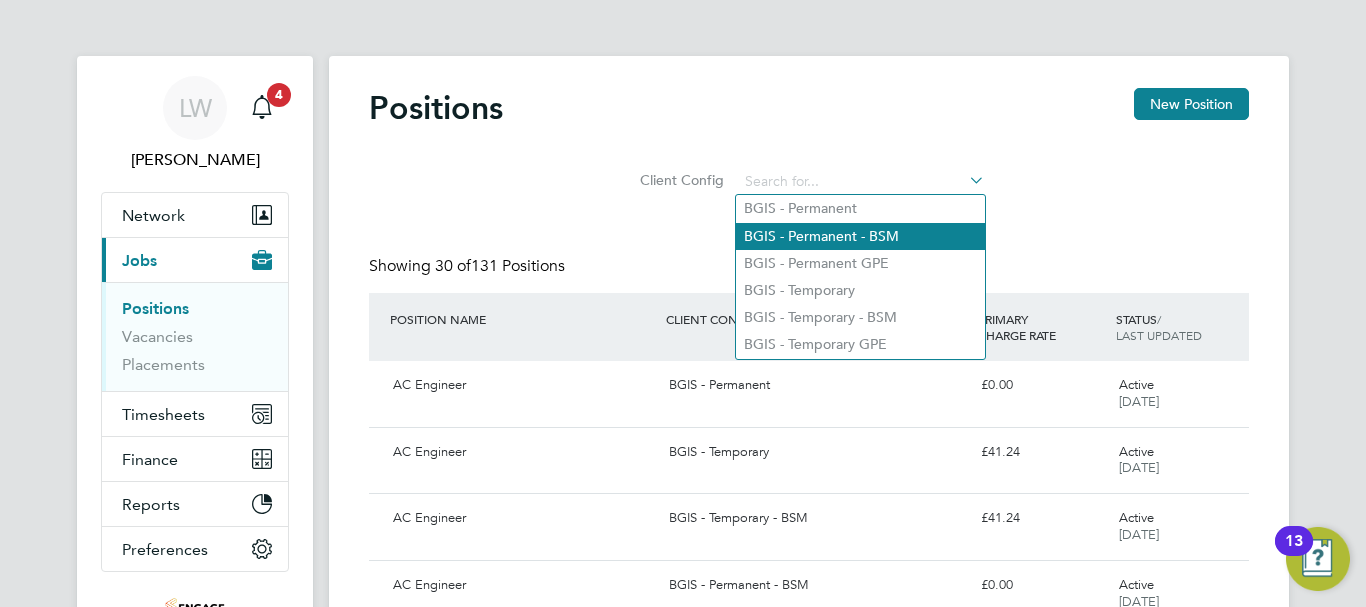 click on "BGIS - Permanent - BSM" 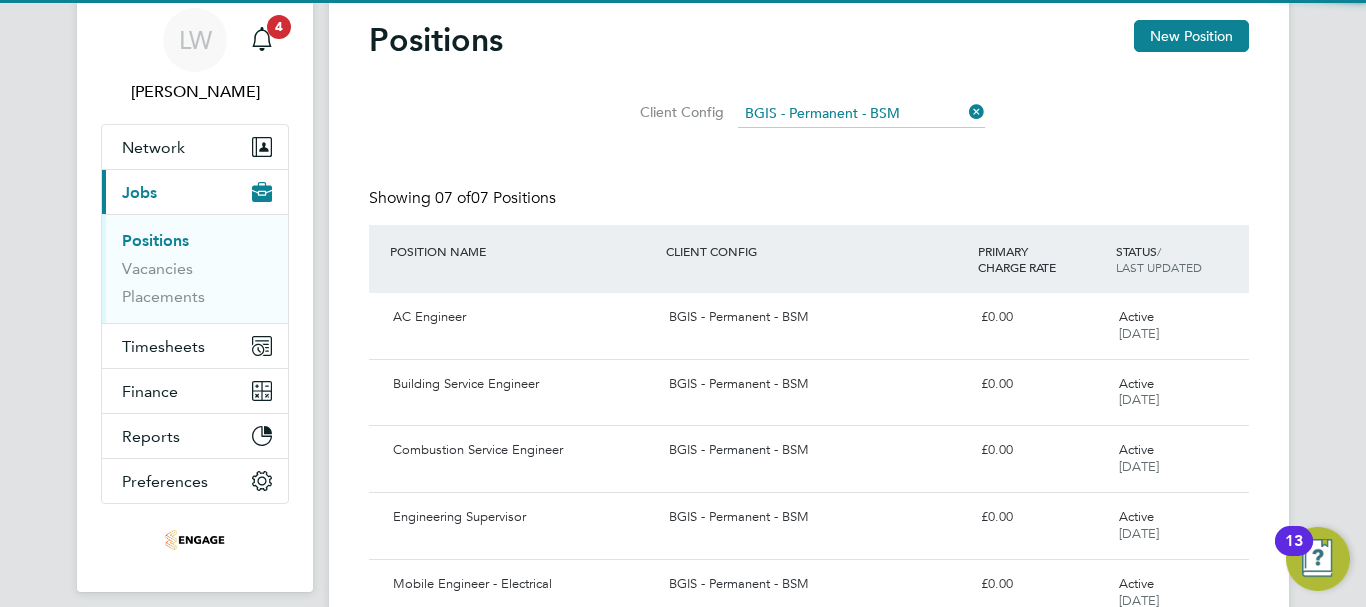 scroll, scrollTop: 200, scrollLeft: 0, axis: vertical 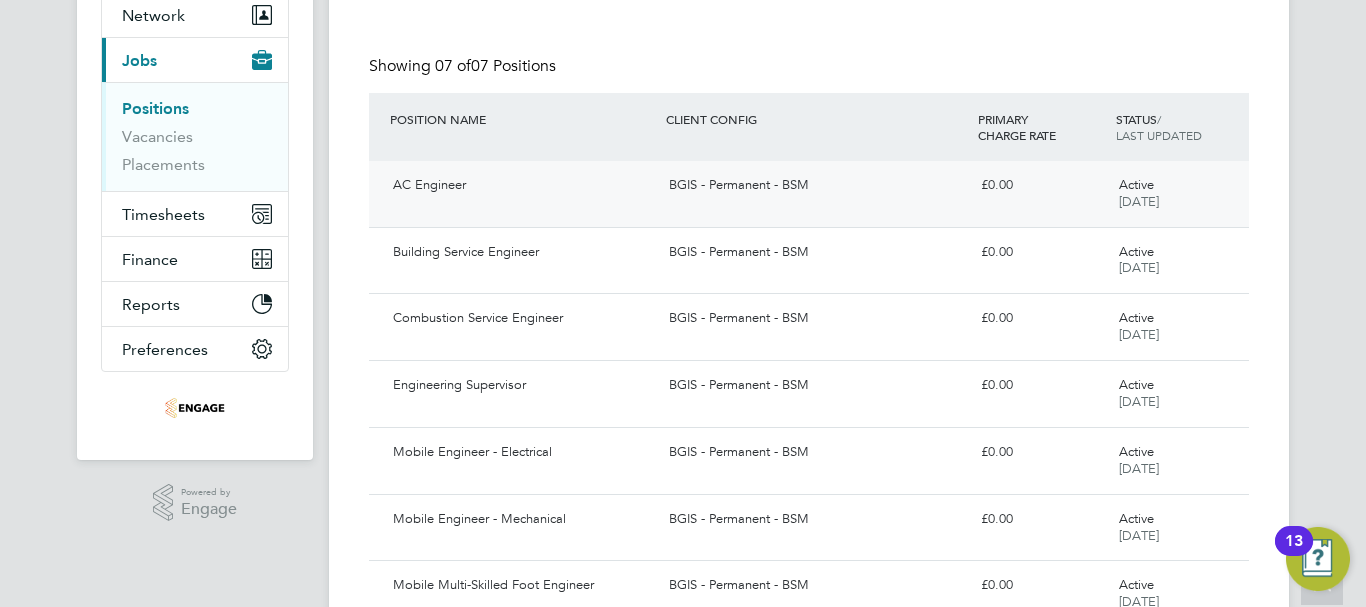 click on "AC Engineer" 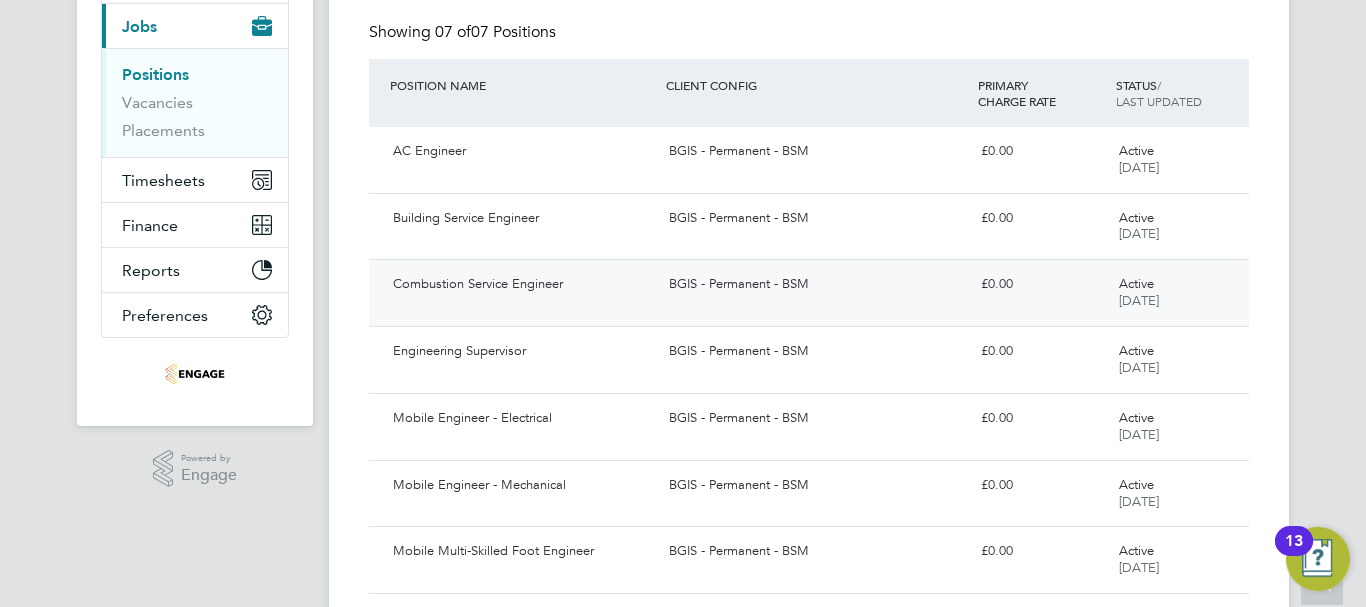 scroll, scrollTop: 293, scrollLeft: 0, axis: vertical 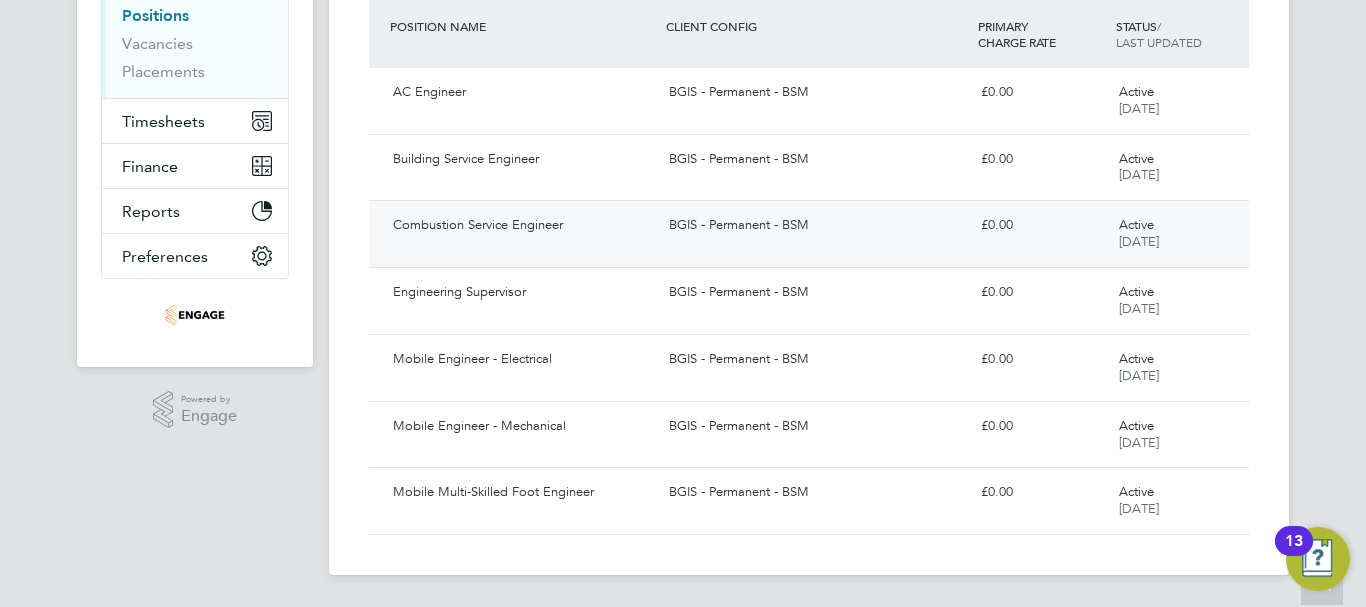 click on "Combustion Service Engineer BGIS - Permanent - BSM £0.00 Active 16 Jul 2025" 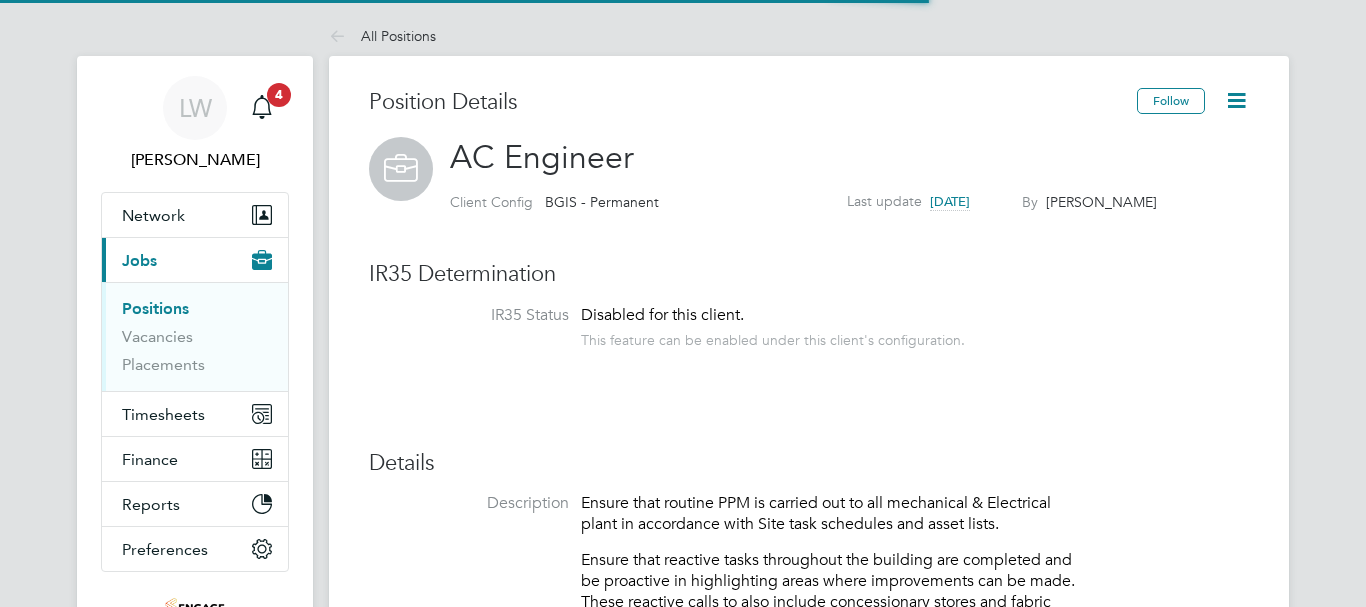 scroll, scrollTop: 0, scrollLeft: 0, axis: both 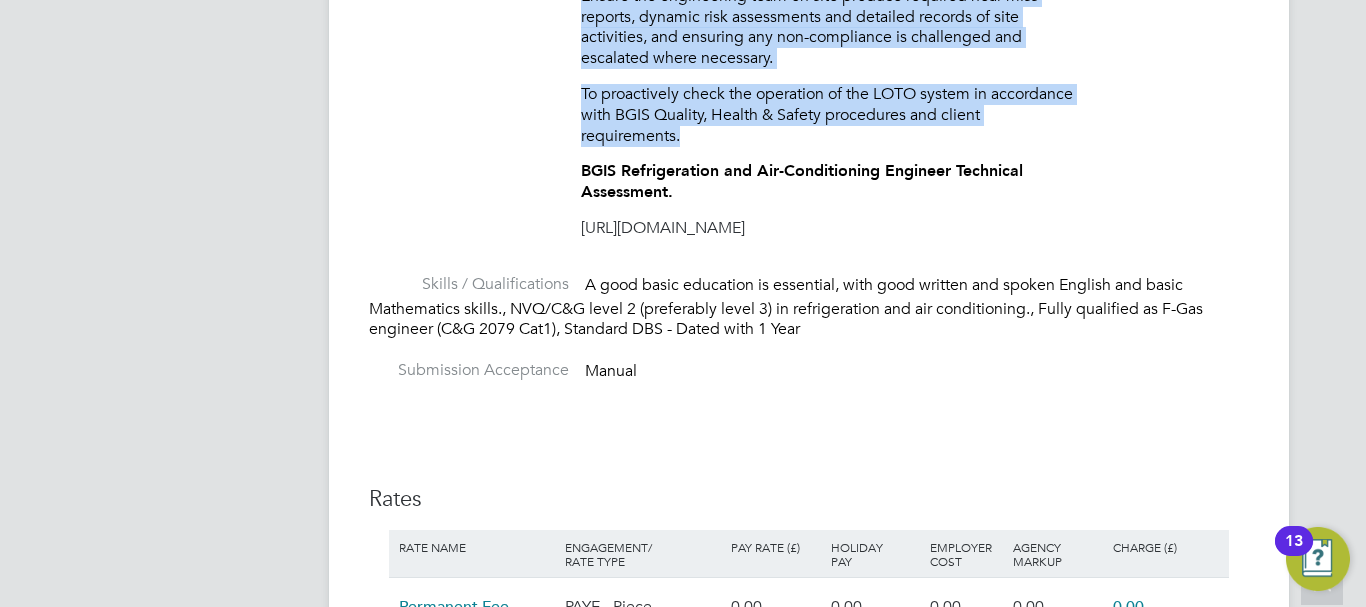 drag, startPoint x: 691, startPoint y: 138, endPoint x: 578, endPoint y: 73, distance: 130.36104 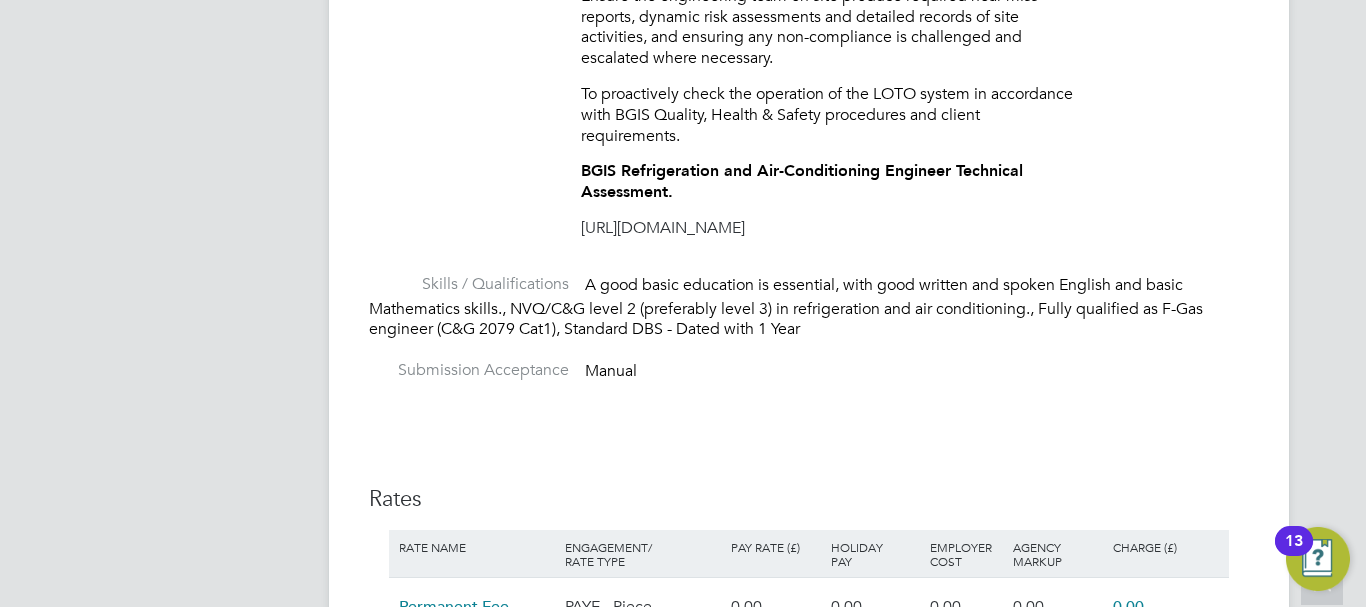 click on "Submission Acceptance   Manual" 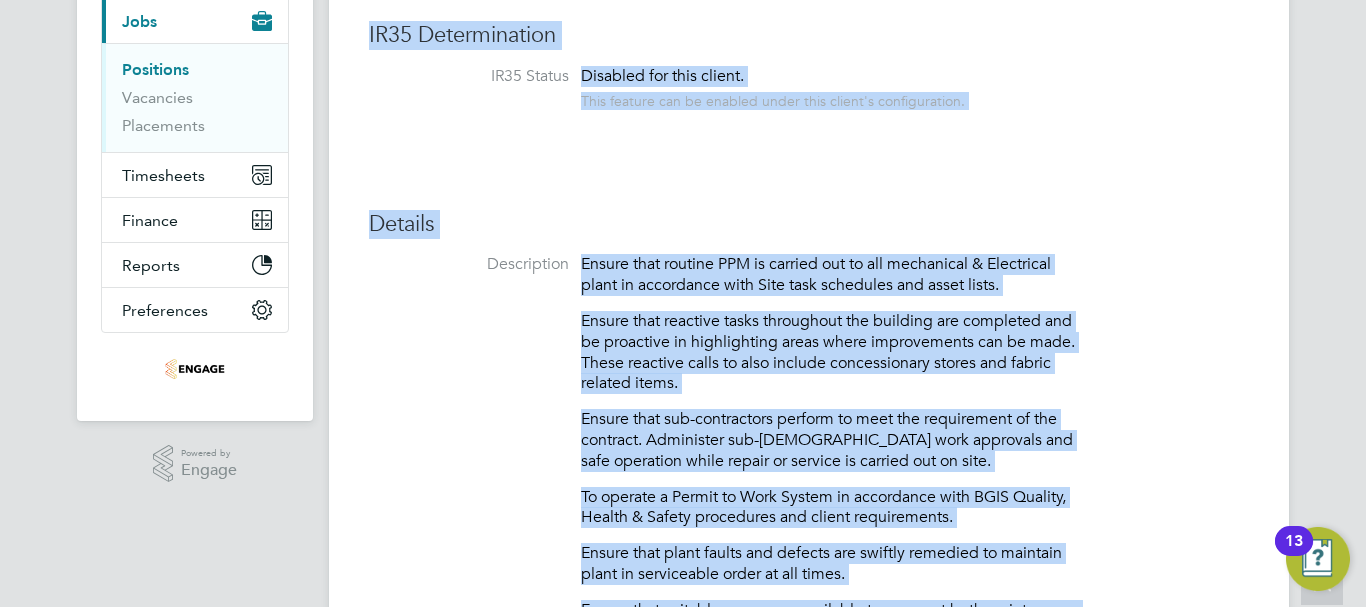 scroll, scrollTop: 0, scrollLeft: 0, axis: both 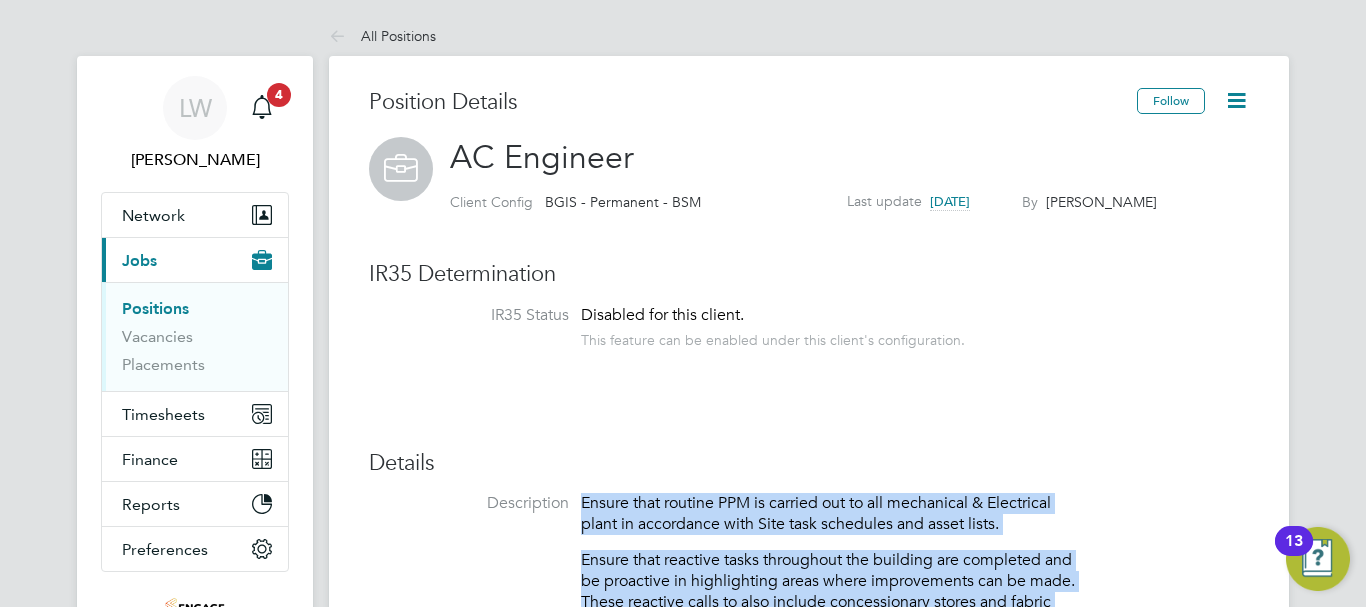 drag, startPoint x: 814, startPoint y: 329, endPoint x: 611, endPoint y: 513, distance: 273.97992 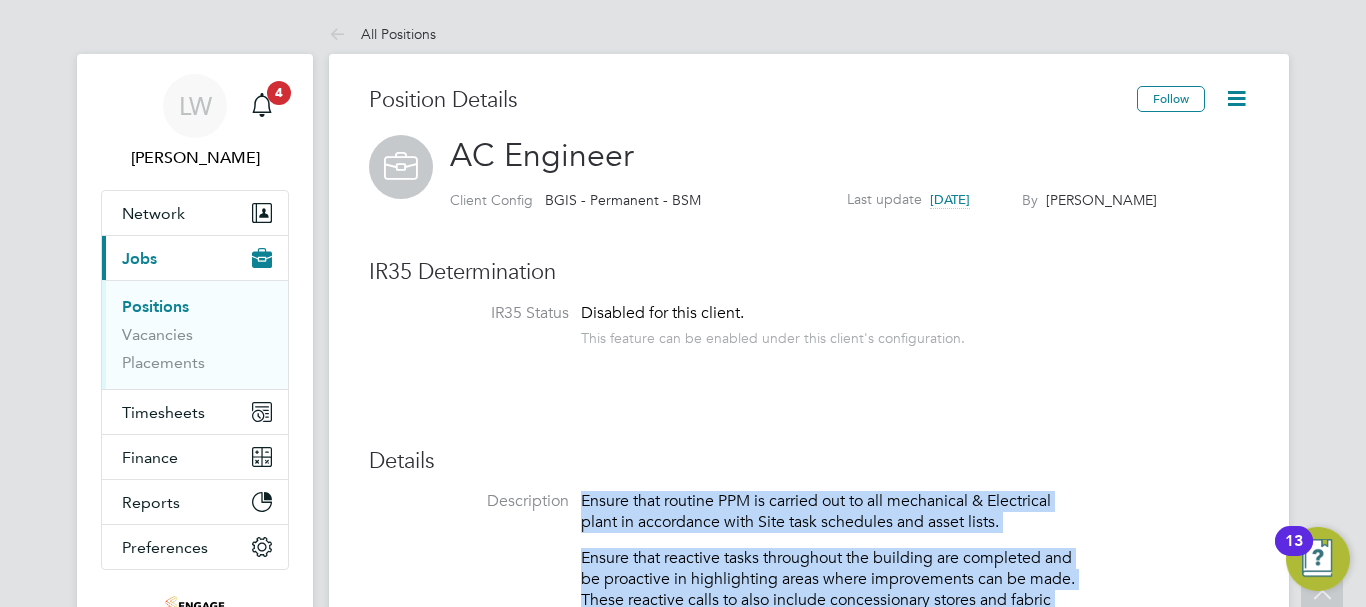 scroll, scrollTop: 0, scrollLeft: 0, axis: both 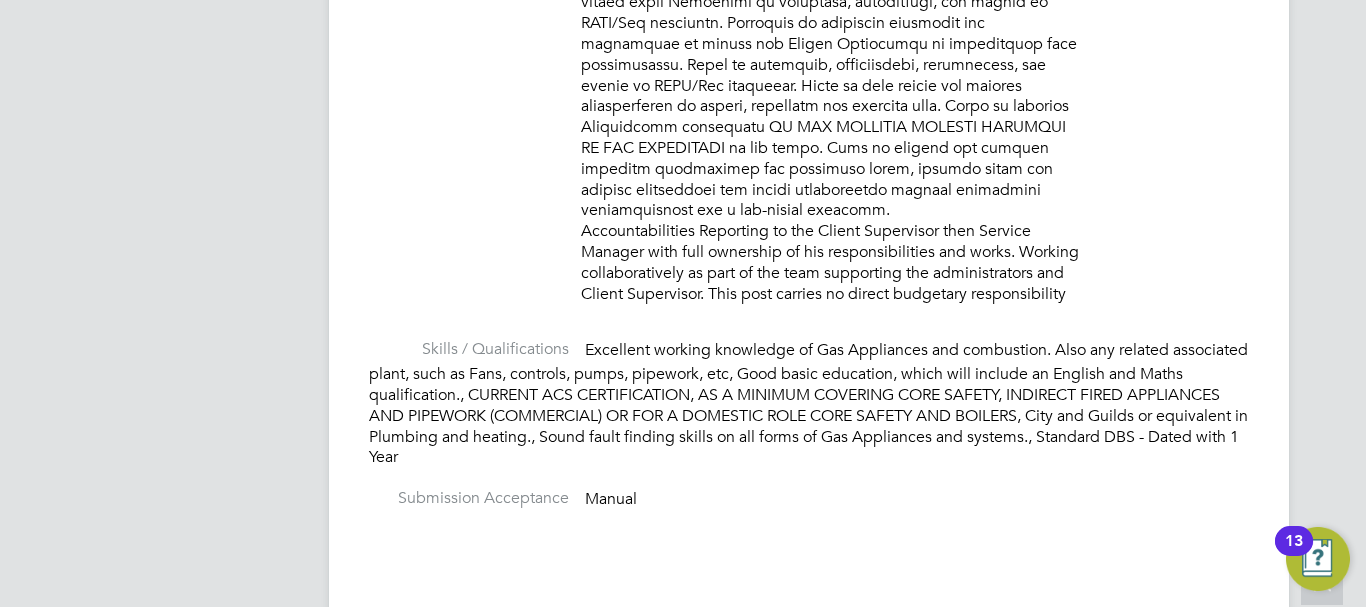 drag, startPoint x: 1079, startPoint y: 274, endPoint x: 674, endPoint y: 140, distance: 426.59232 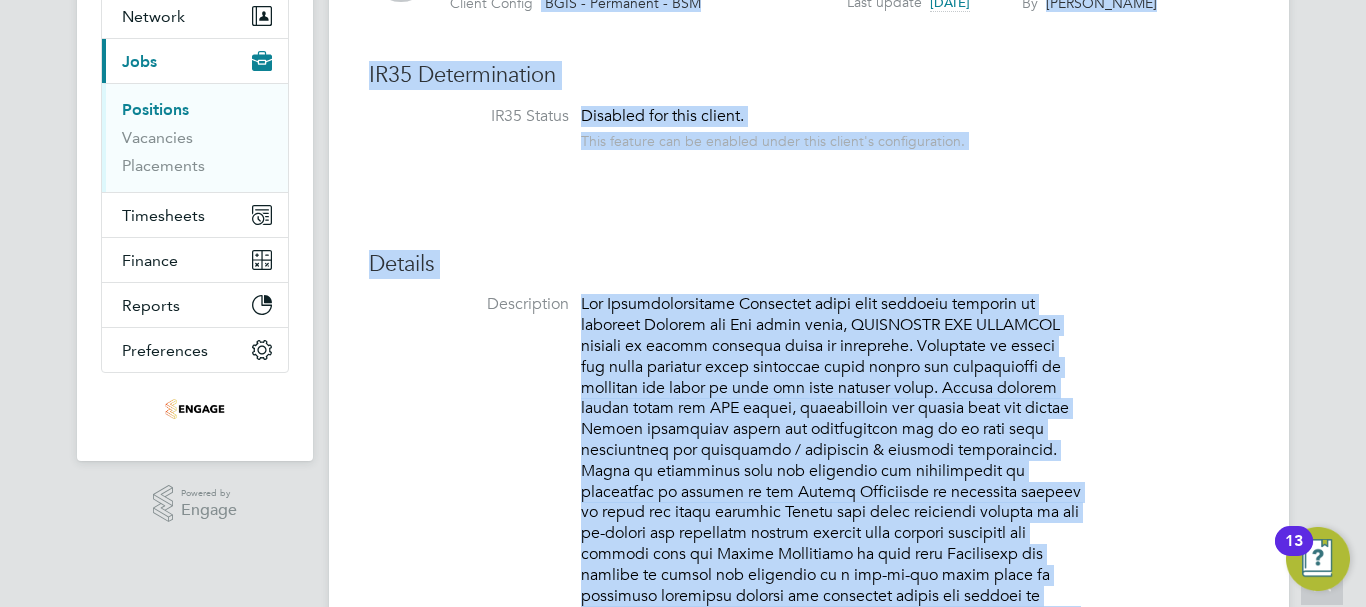 scroll, scrollTop: 0, scrollLeft: 0, axis: both 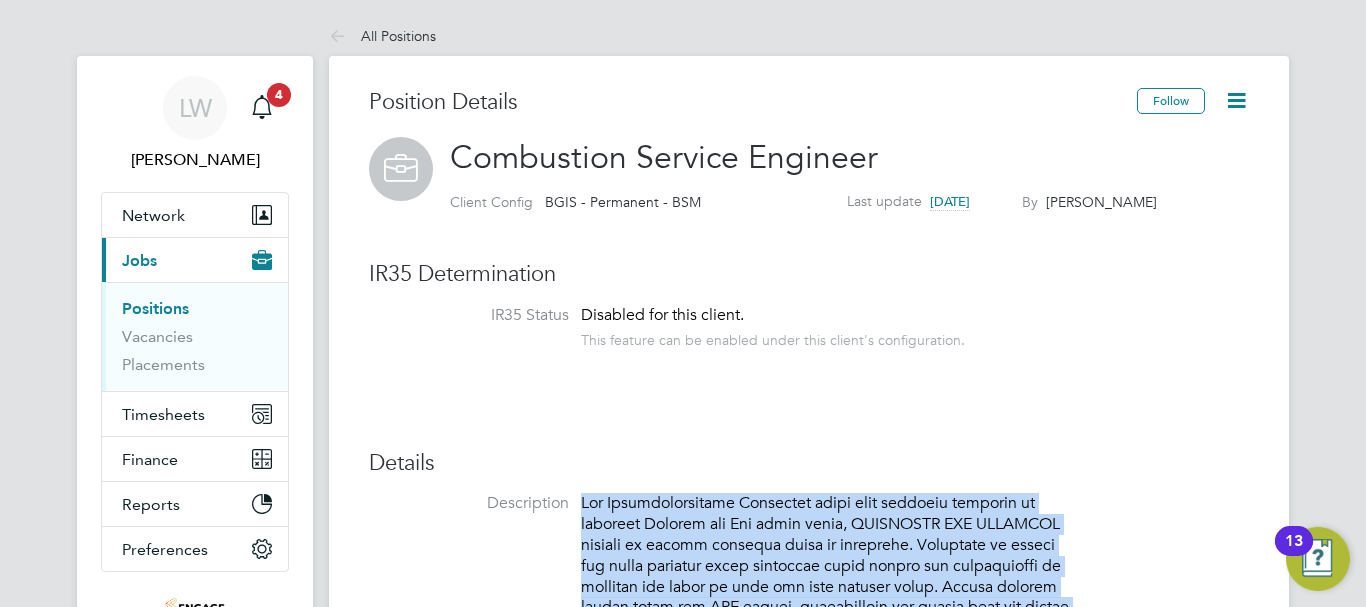 drag, startPoint x: 614, startPoint y: 437, endPoint x: 561, endPoint y: 502, distance: 83.86894 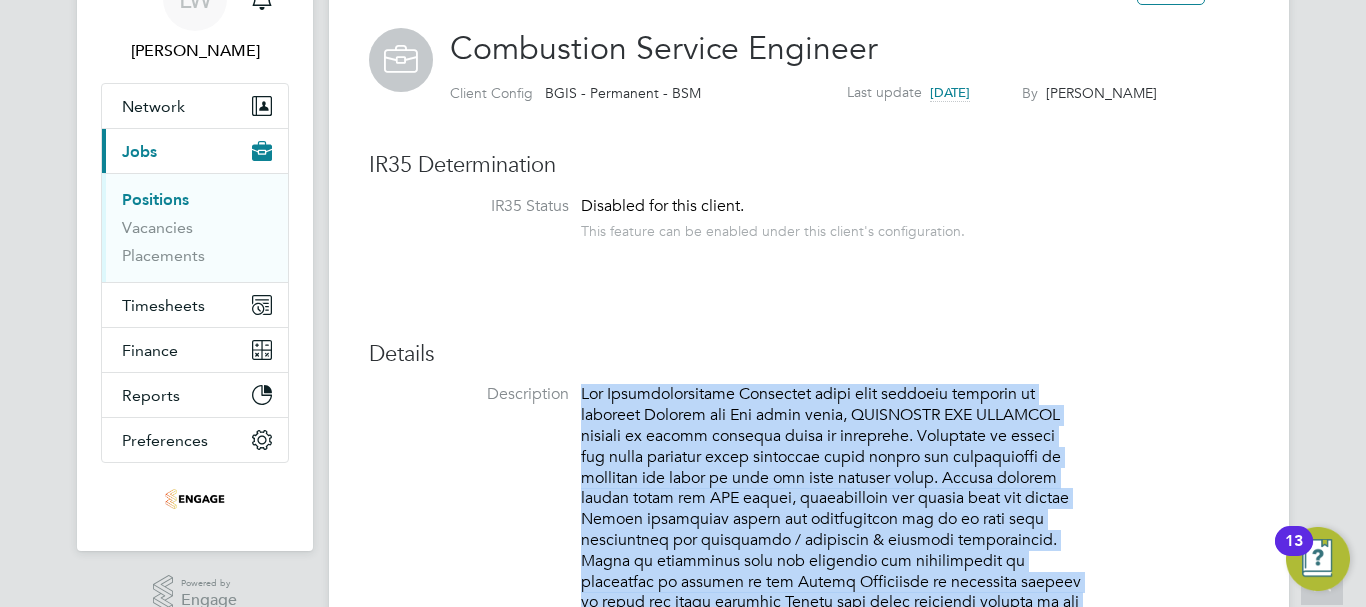 scroll, scrollTop: 0, scrollLeft: 0, axis: both 